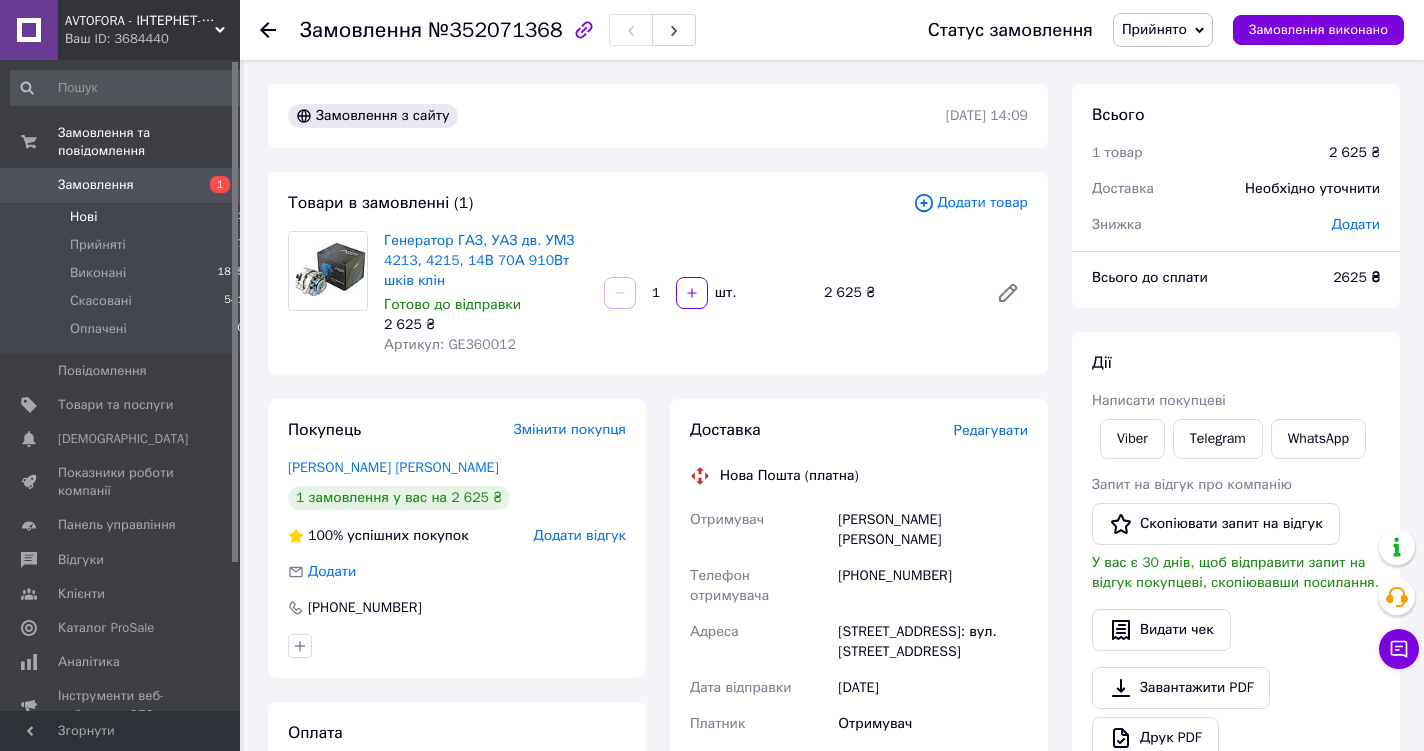 scroll, scrollTop: 0, scrollLeft: 0, axis: both 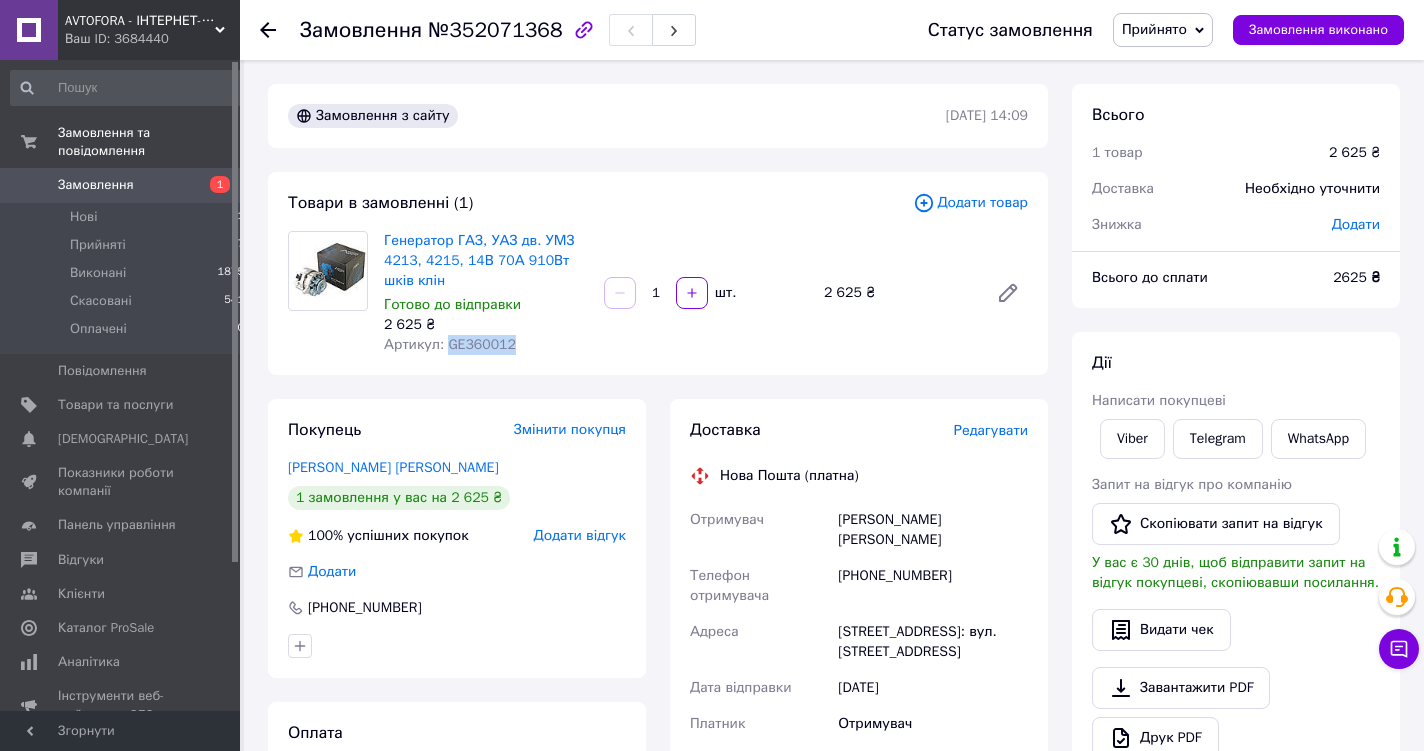 click on "Замовлення" at bounding box center (96, 185) 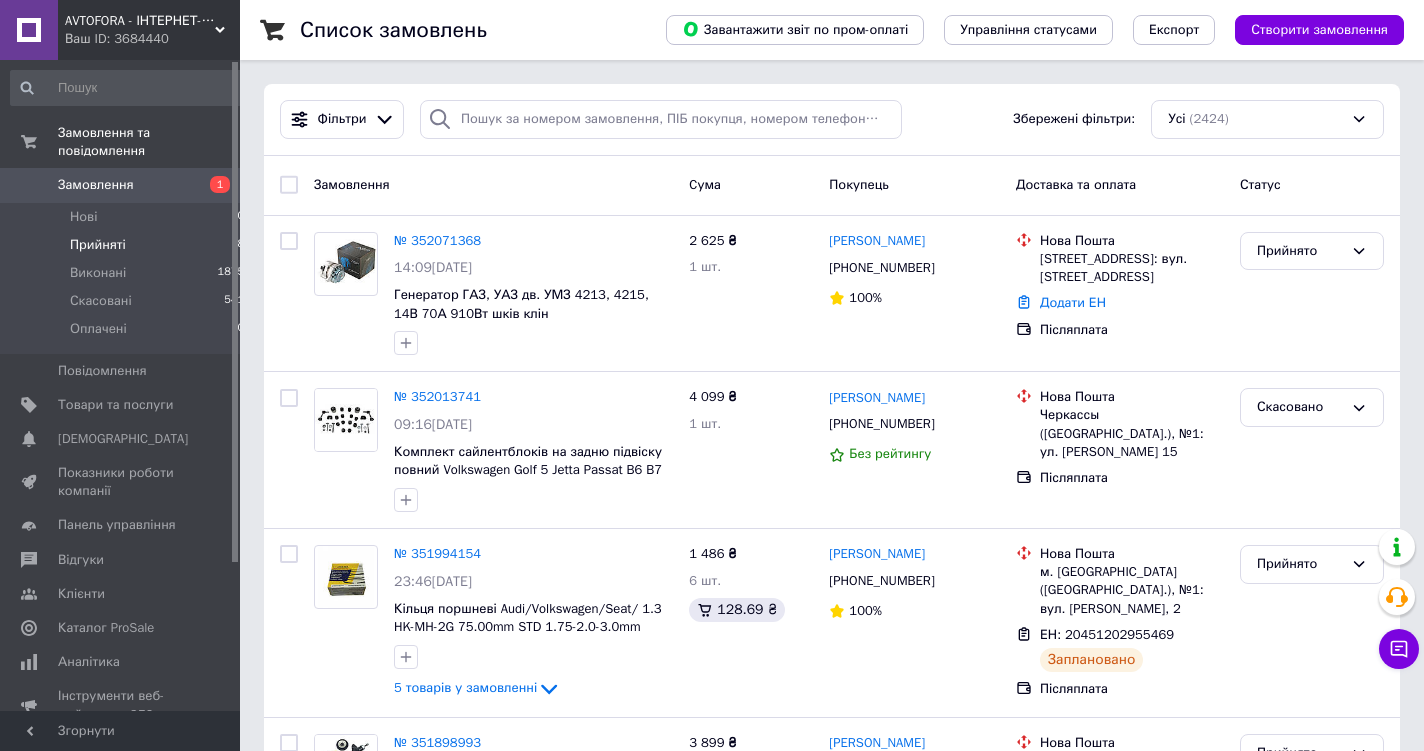 click on "Прийняті" at bounding box center [98, 245] 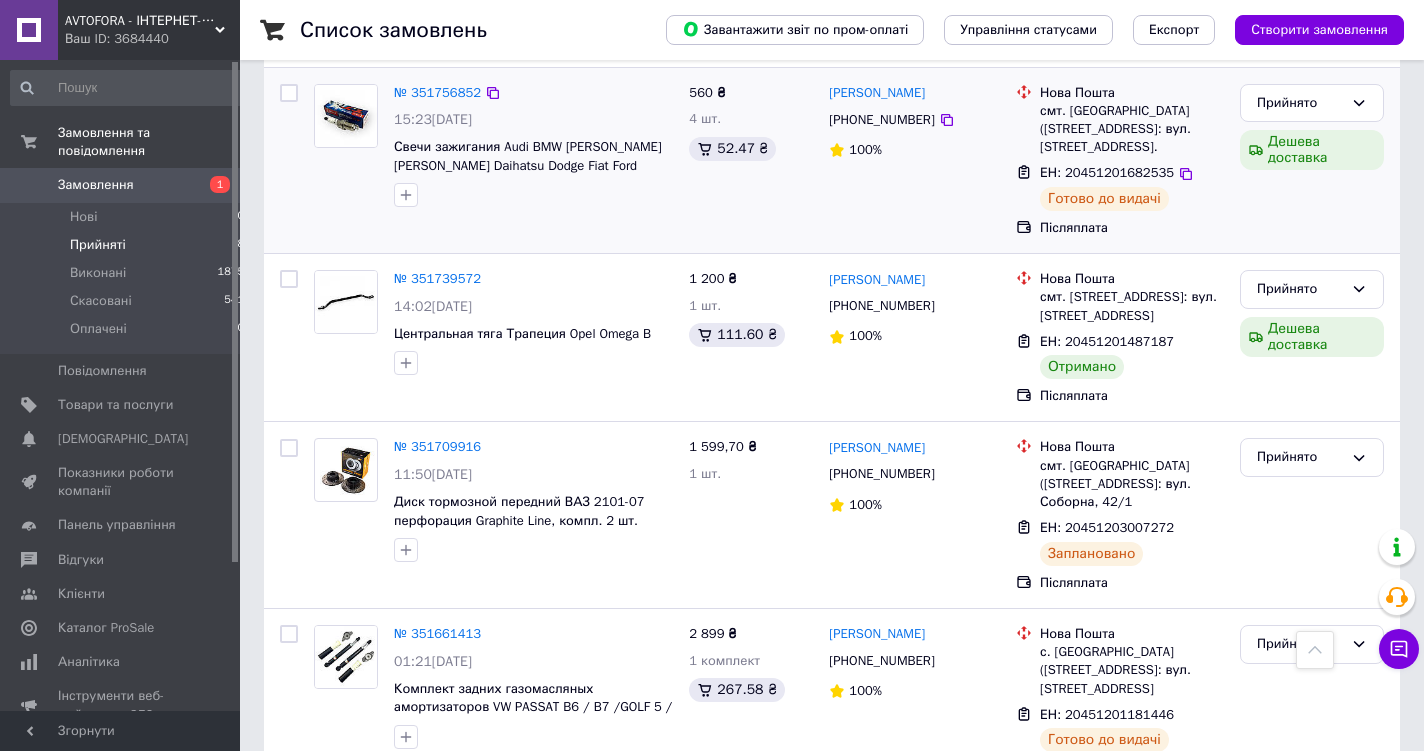 scroll, scrollTop: 766, scrollLeft: 0, axis: vertical 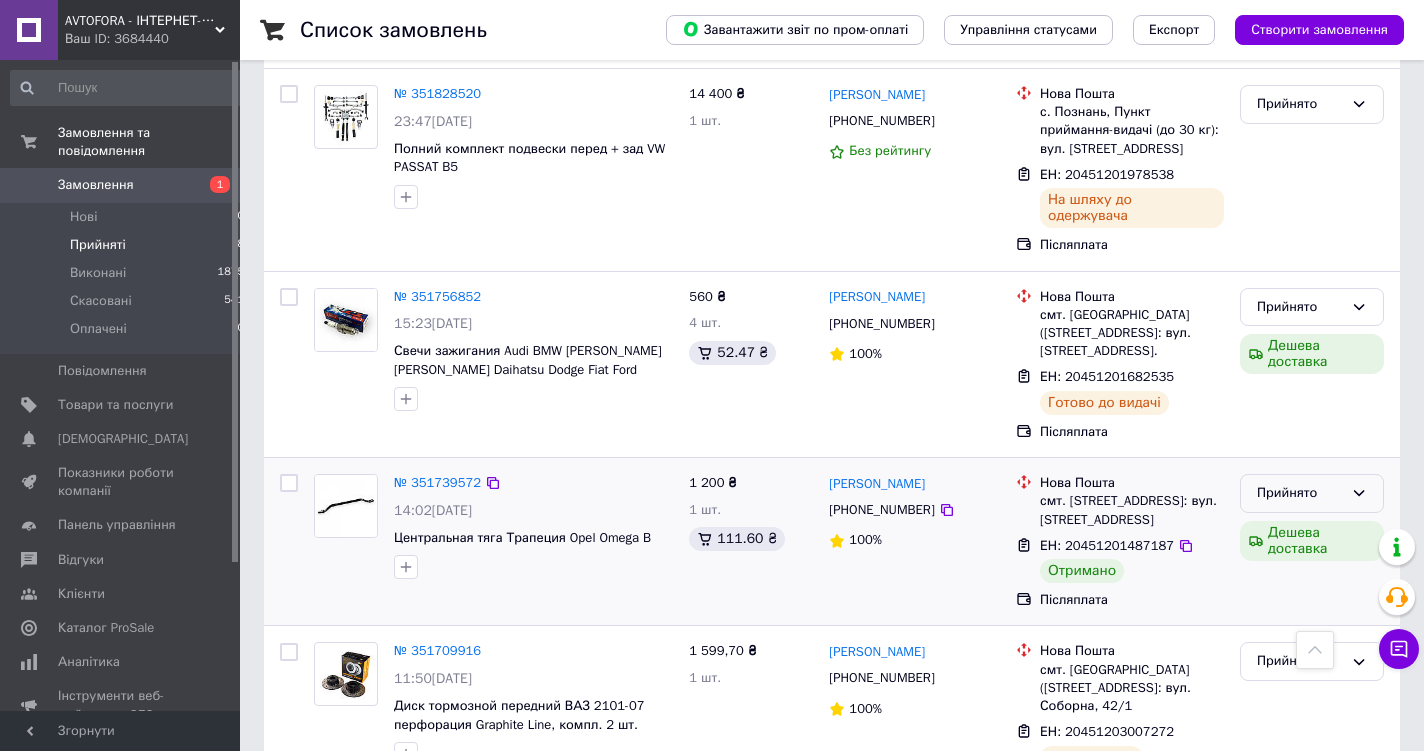 click 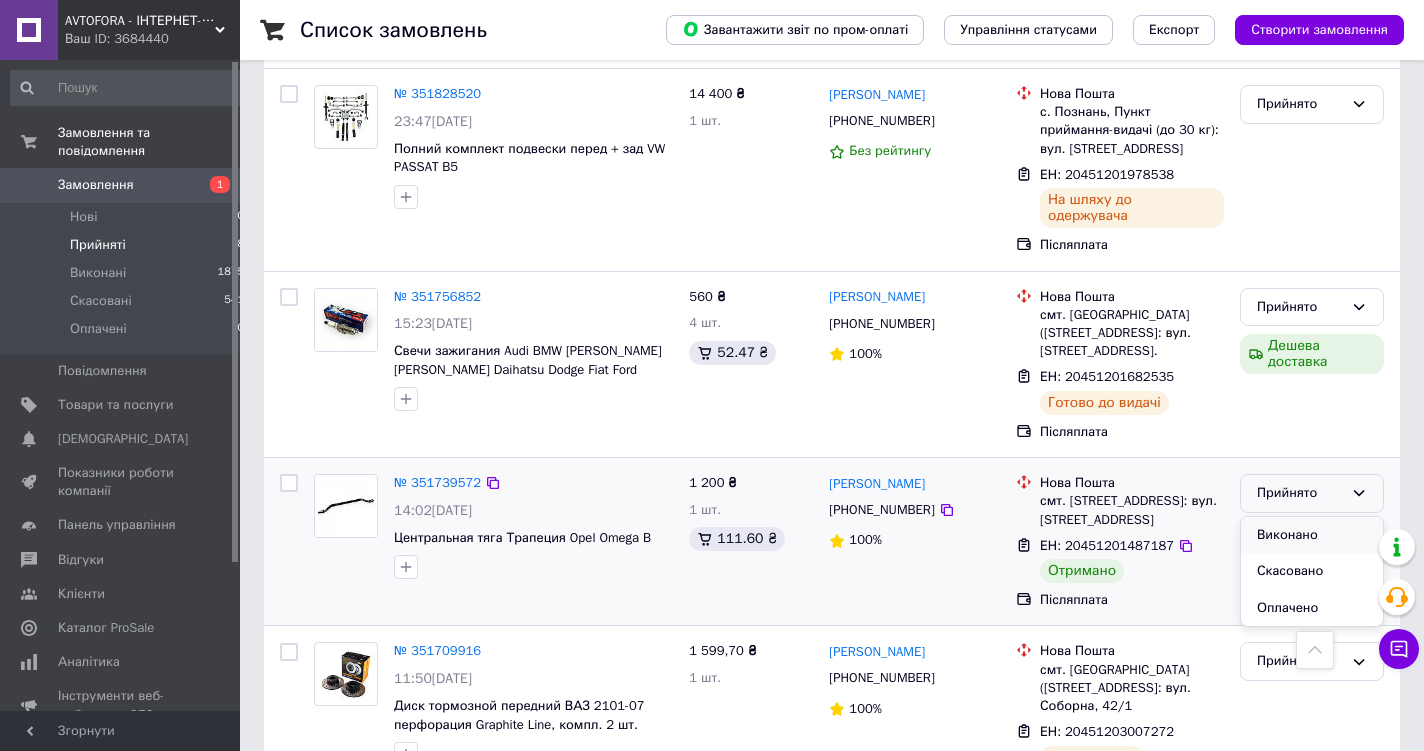 click on "Виконано" at bounding box center (1312, 535) 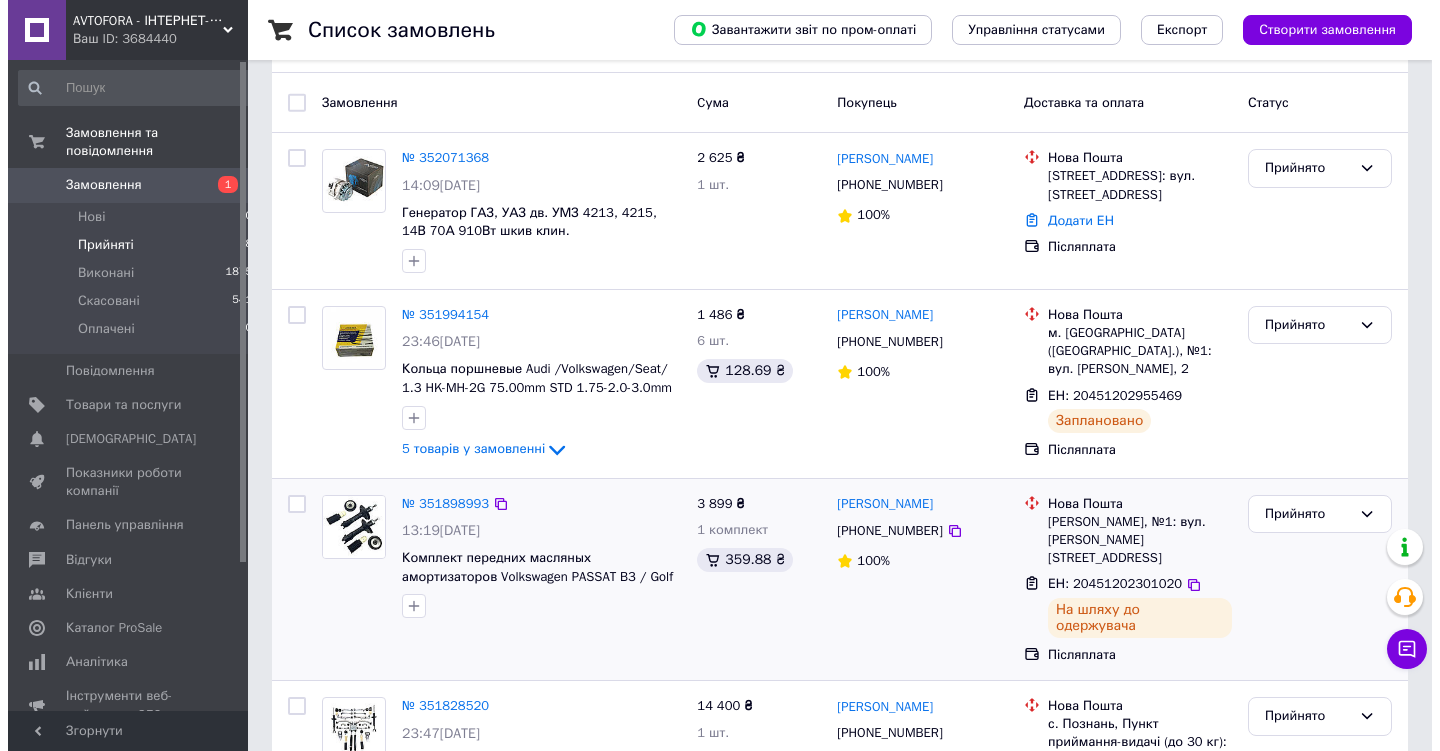 scroll, scrollTop: 0, scrollLeft: 0, axis: both 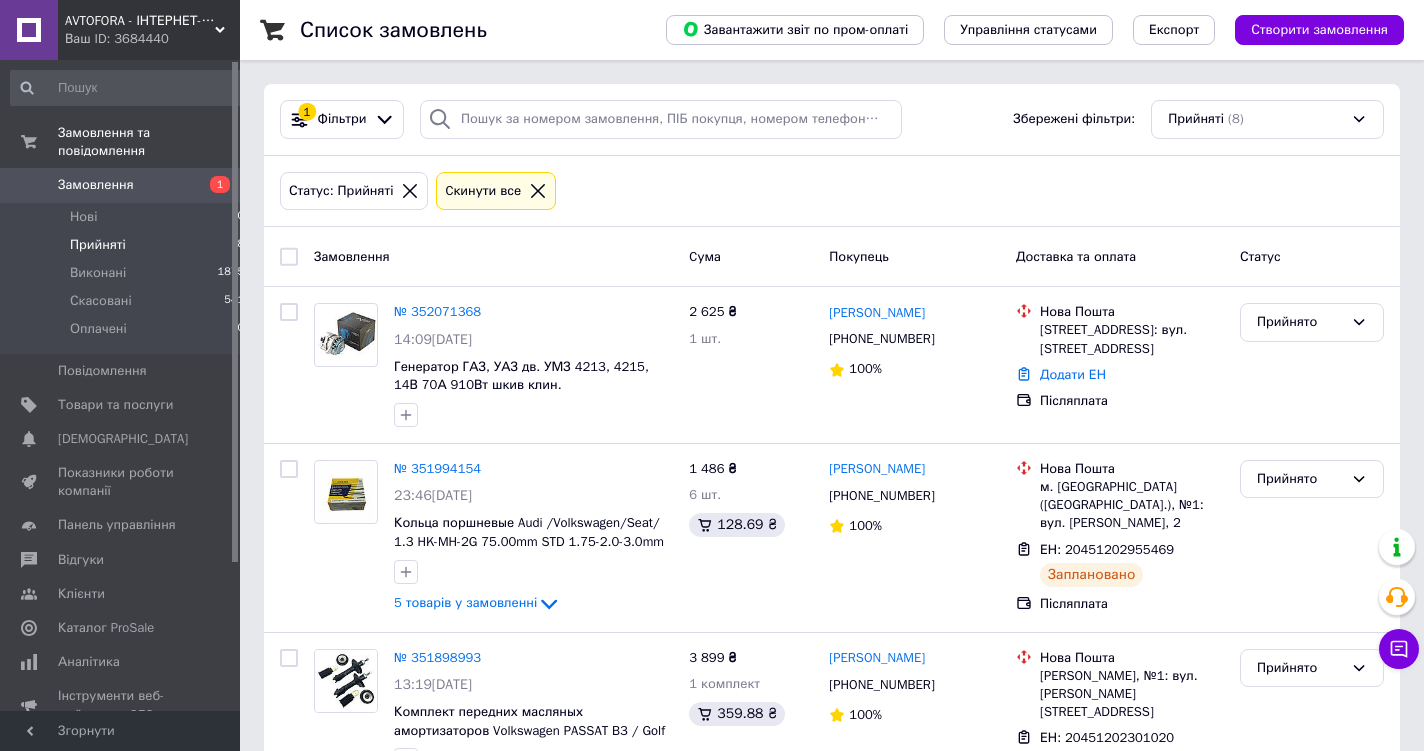 click on "Замовлення" at bounding box center [96, 185] 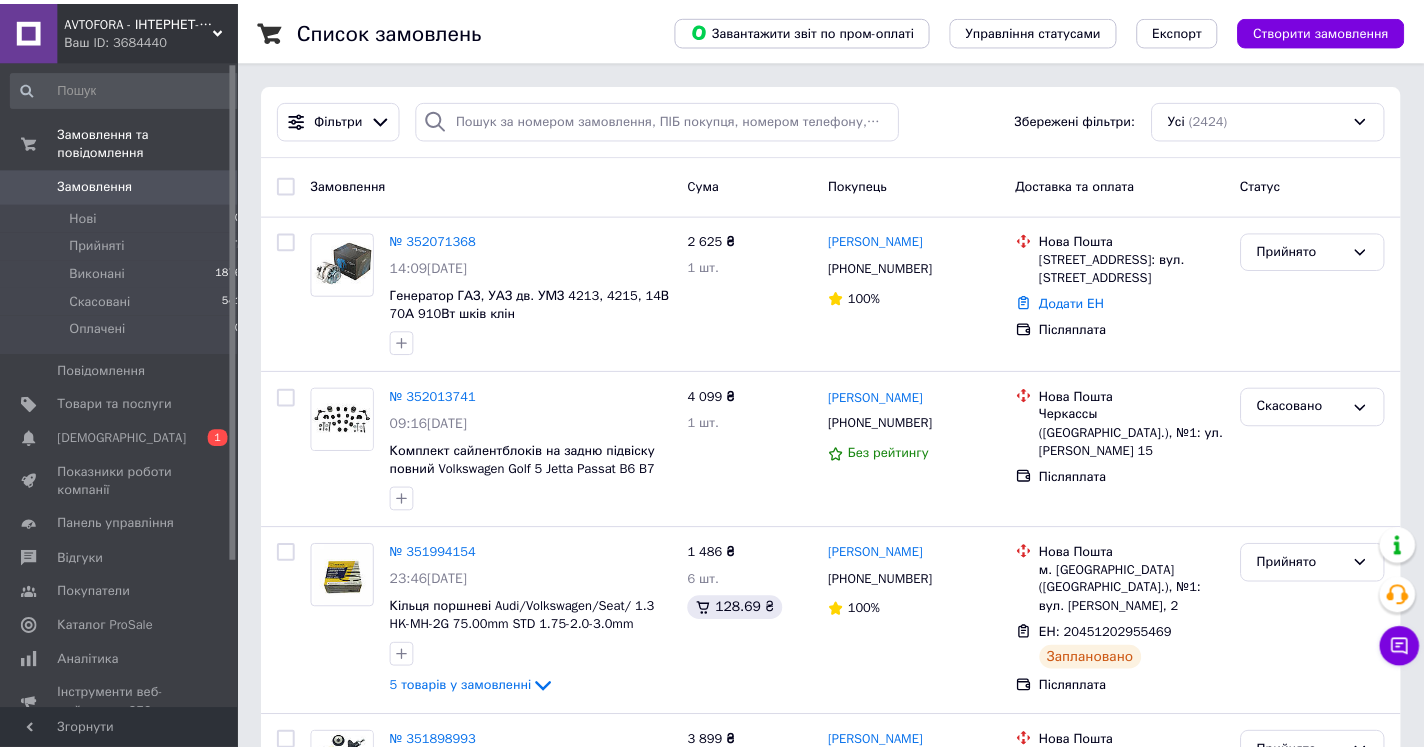 scroll, scrollTop: 0, scrollLeft: 0, axis: both 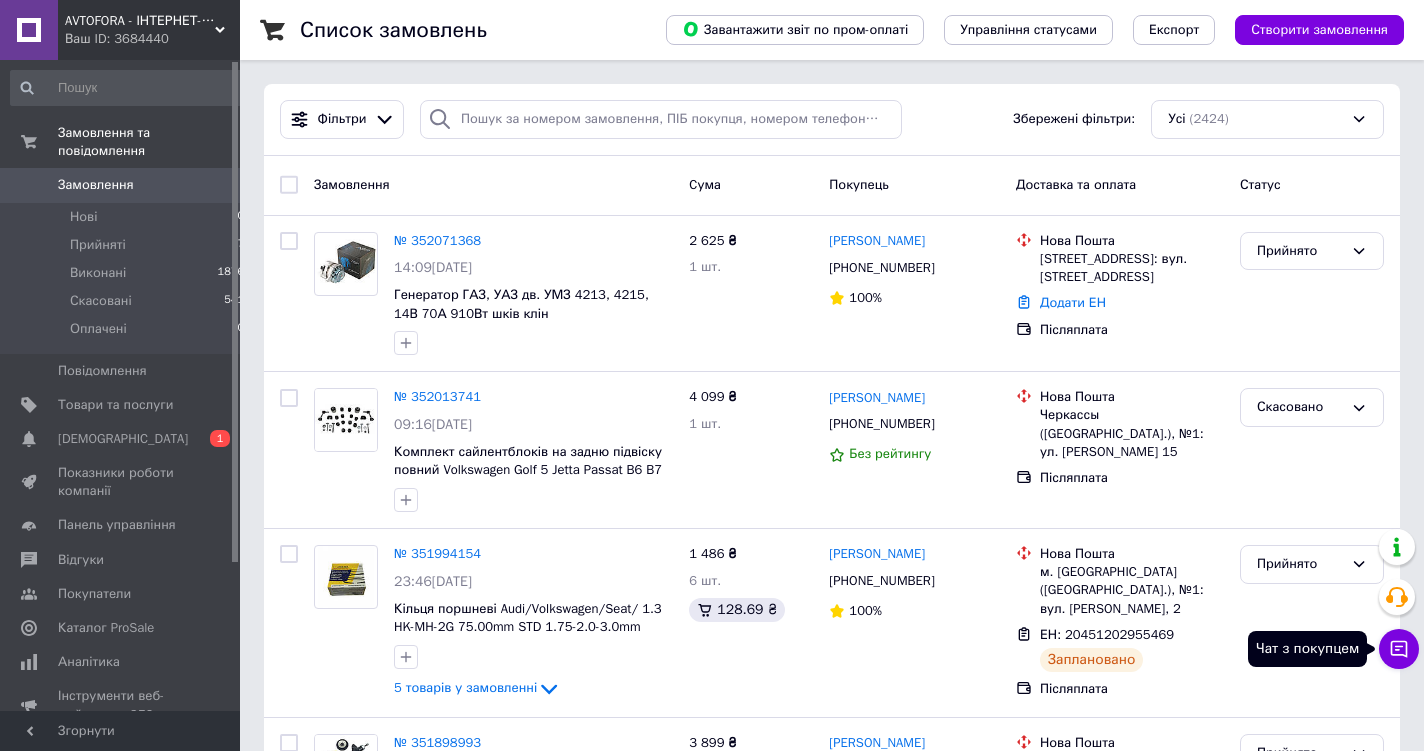 click 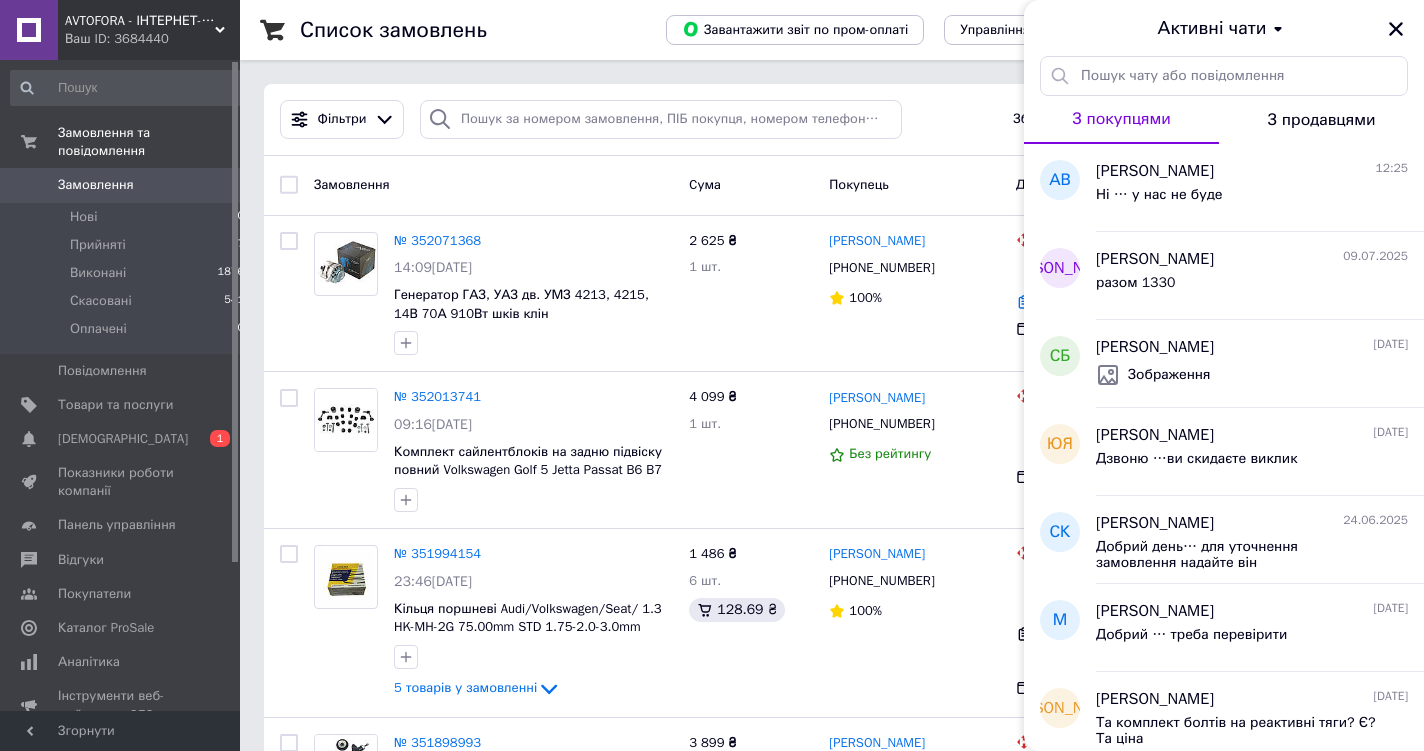 click on "Ні … у нас не буде" at bounding box center (1159, 195) 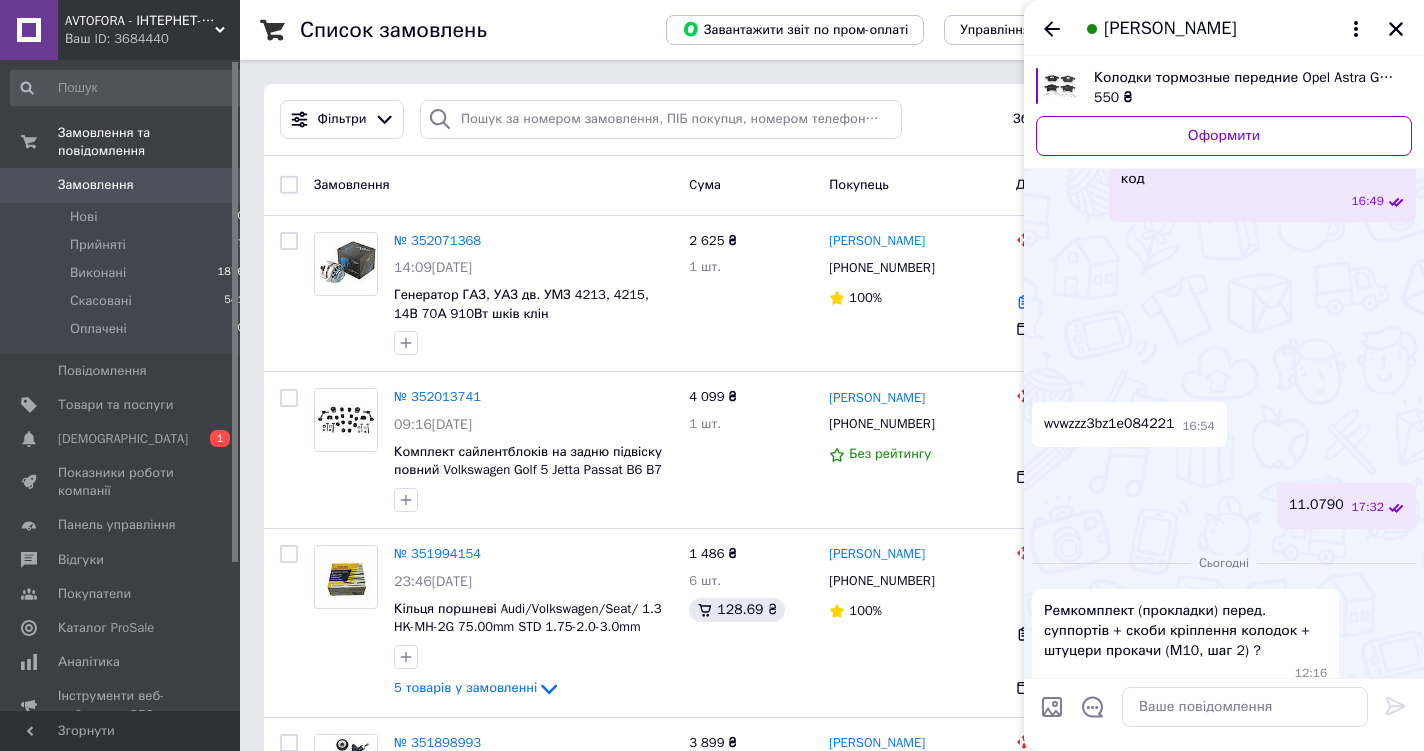 scroll, scrollTop: 349, scrollLeft: 0, axis: vertical 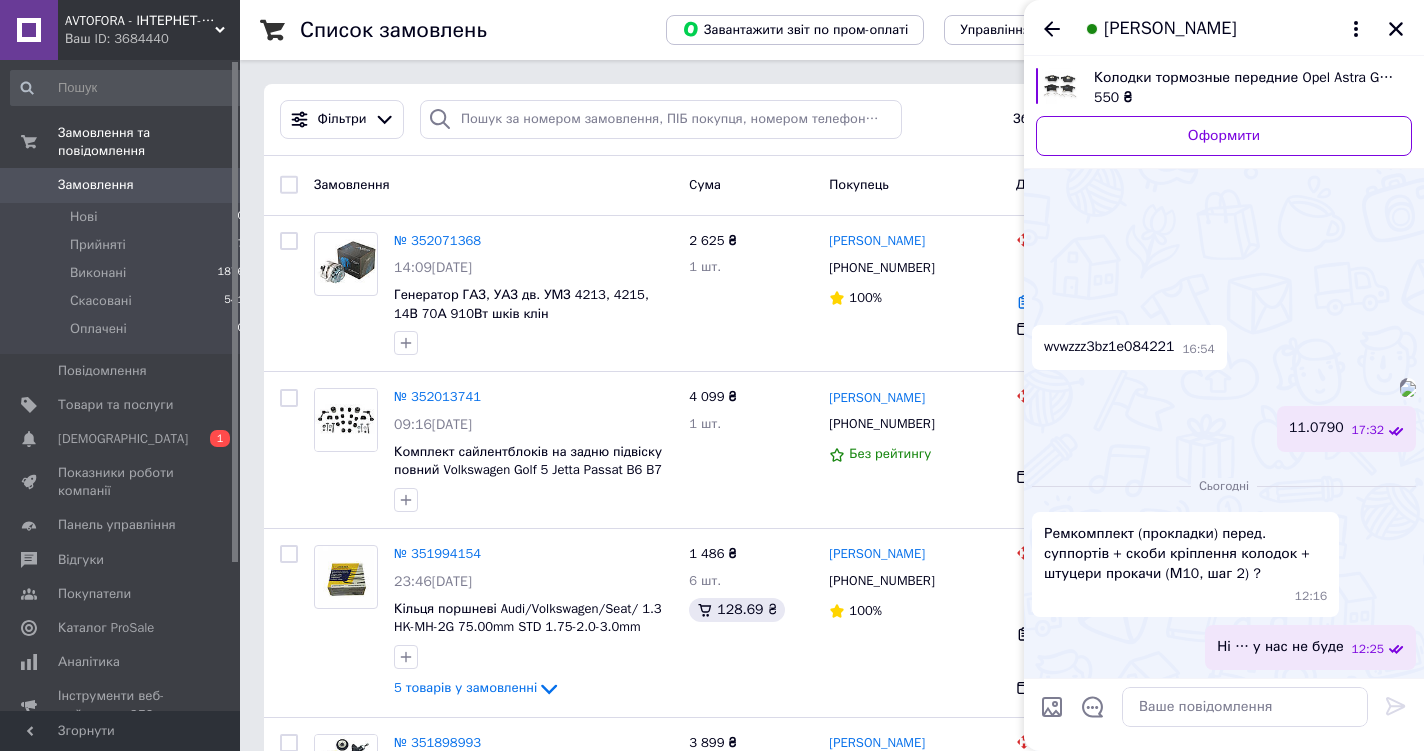 click at bounding box center (1408, 389) 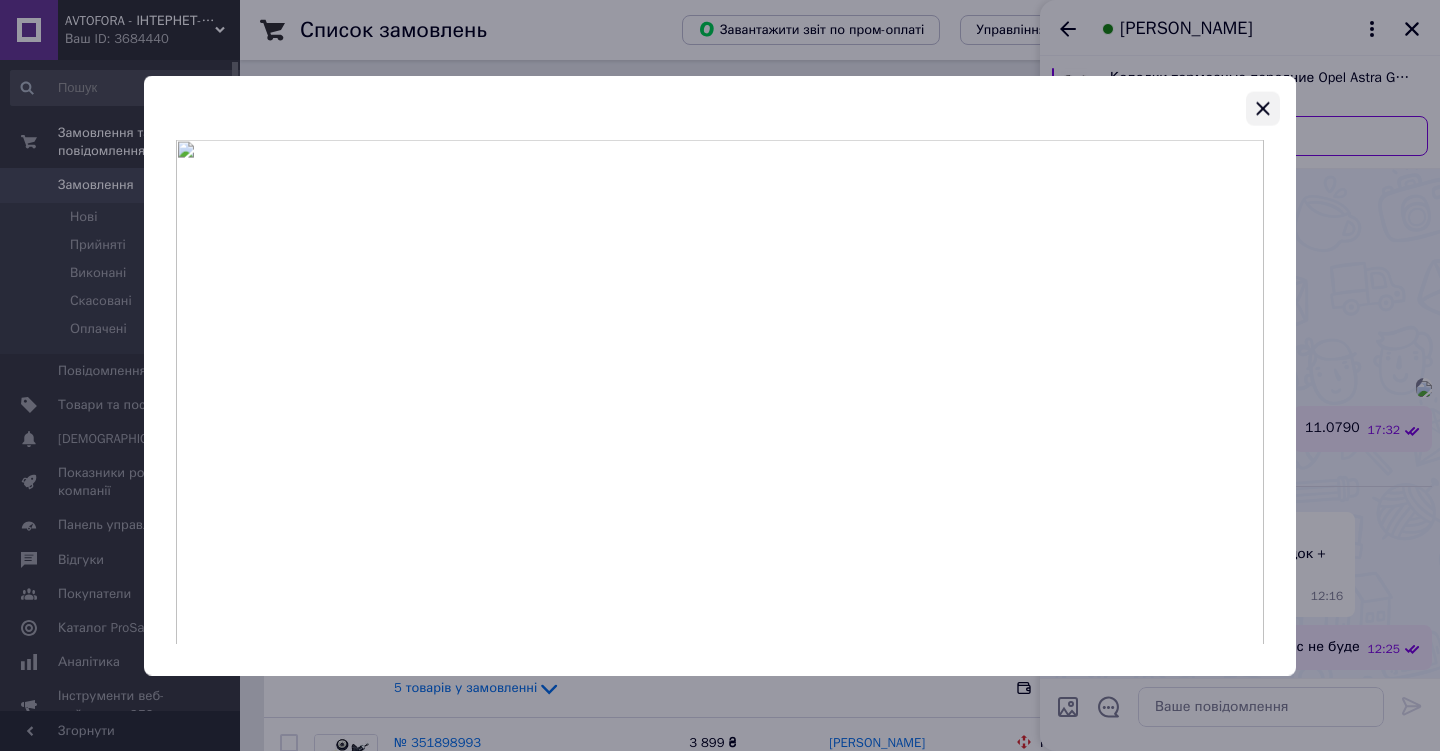 click 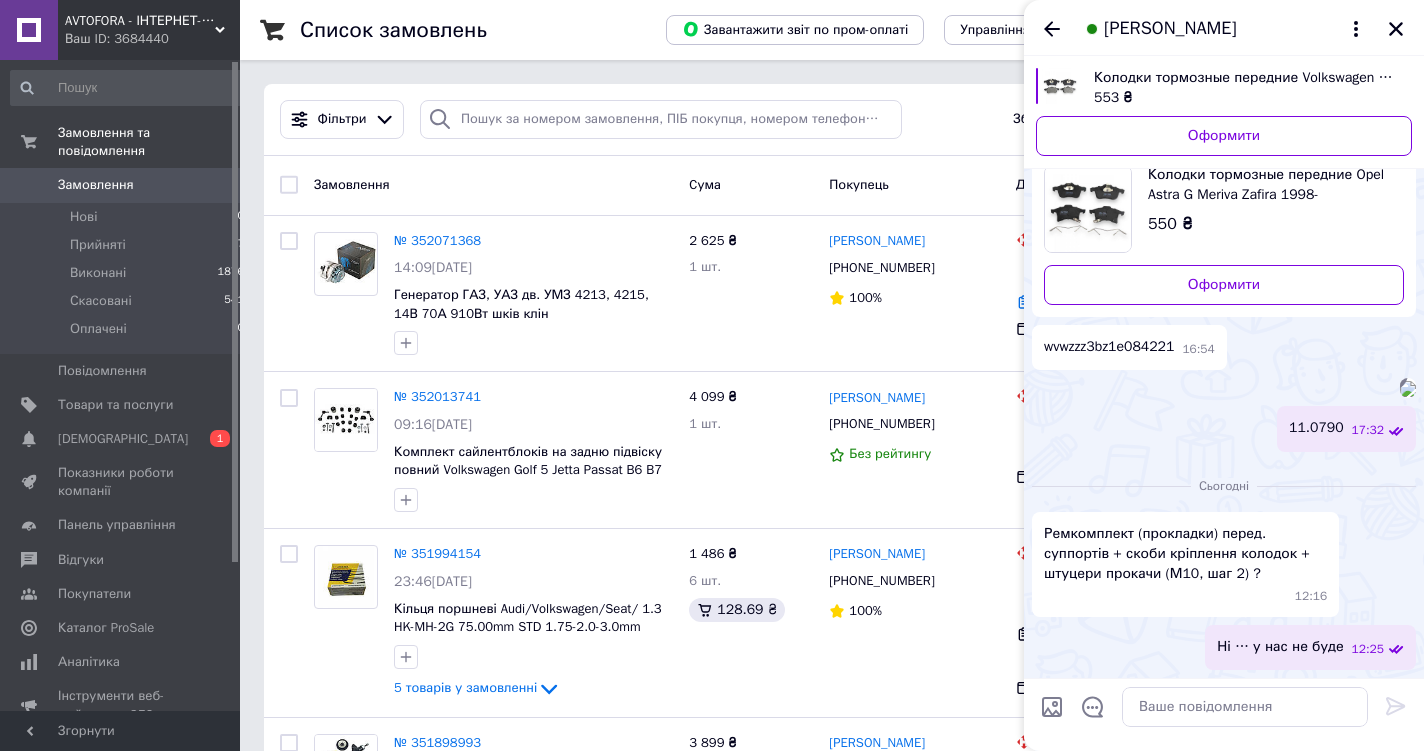 scroll, scrollTop: 0, scrollLeft: 0, axis: both 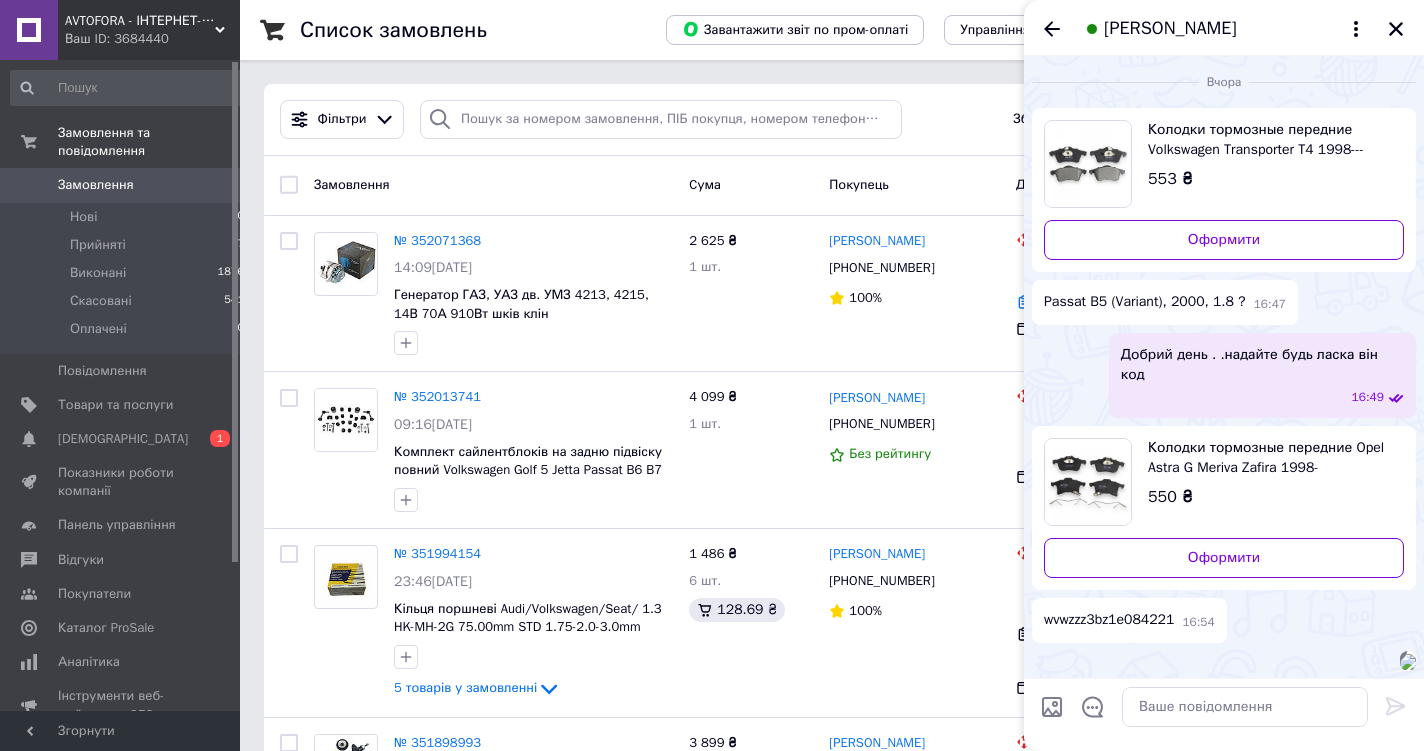 click at bounding box center (1088, 482) 